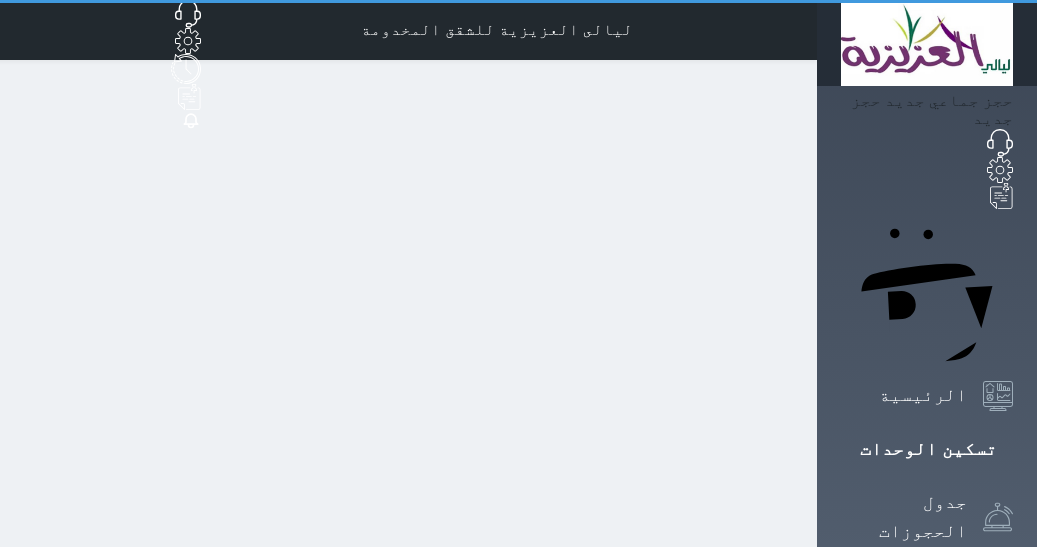 scroll, scrollTop: 0, scrollLeft: 0, axis: both 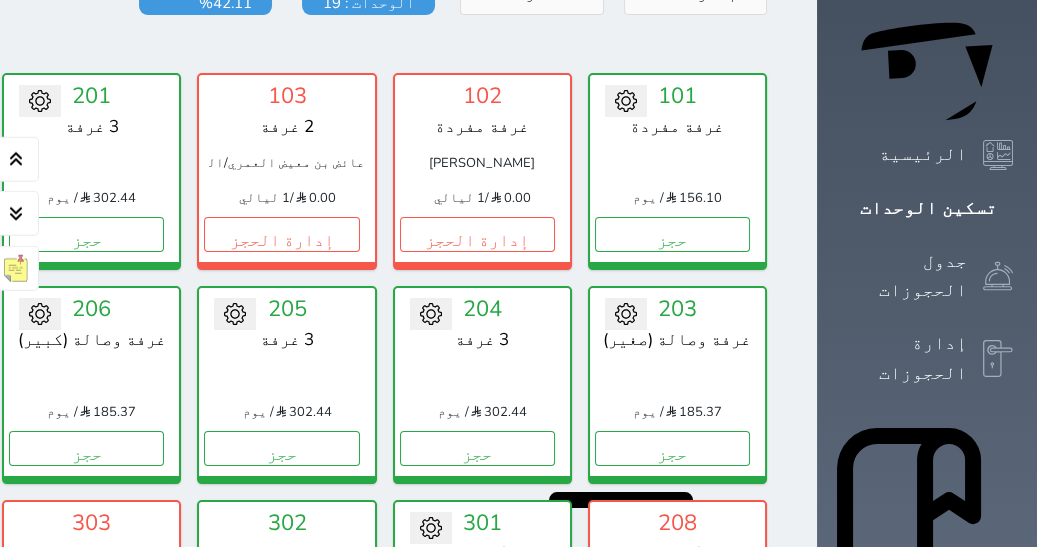 click on "إدارة الحجز" at bounding box center [-109, 234] 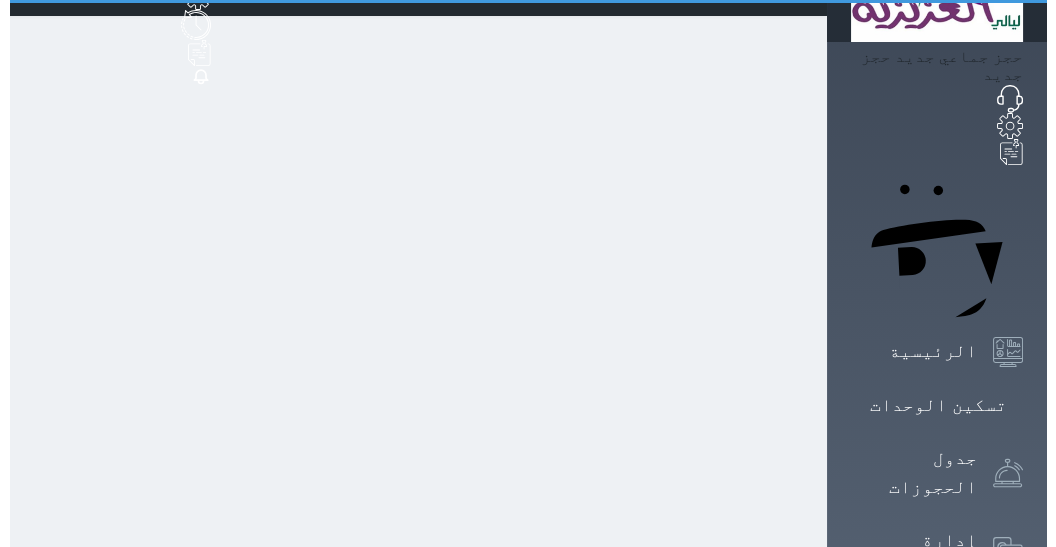 scroll, scrollTop: 0, scrollLeft: 0, axis: both 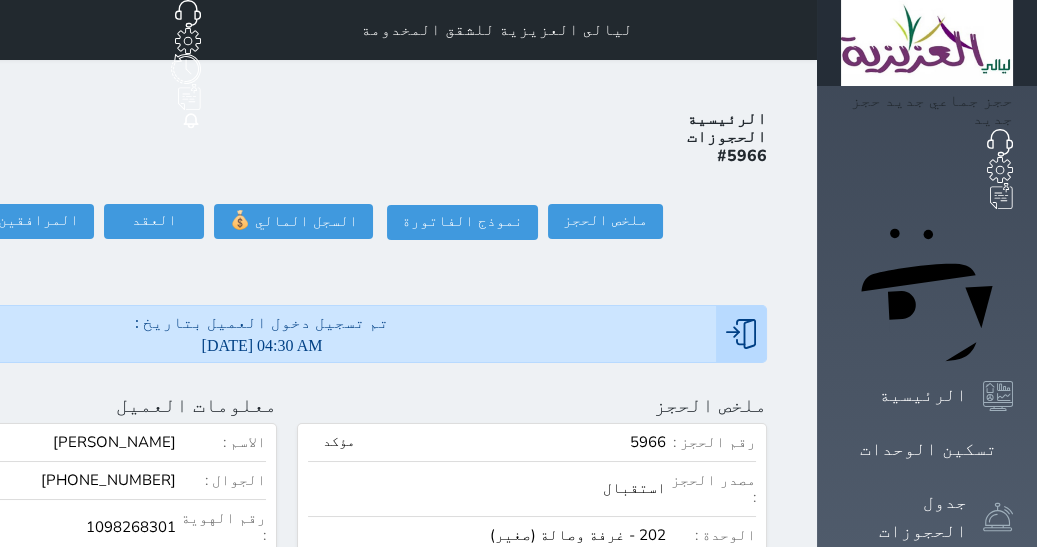 select 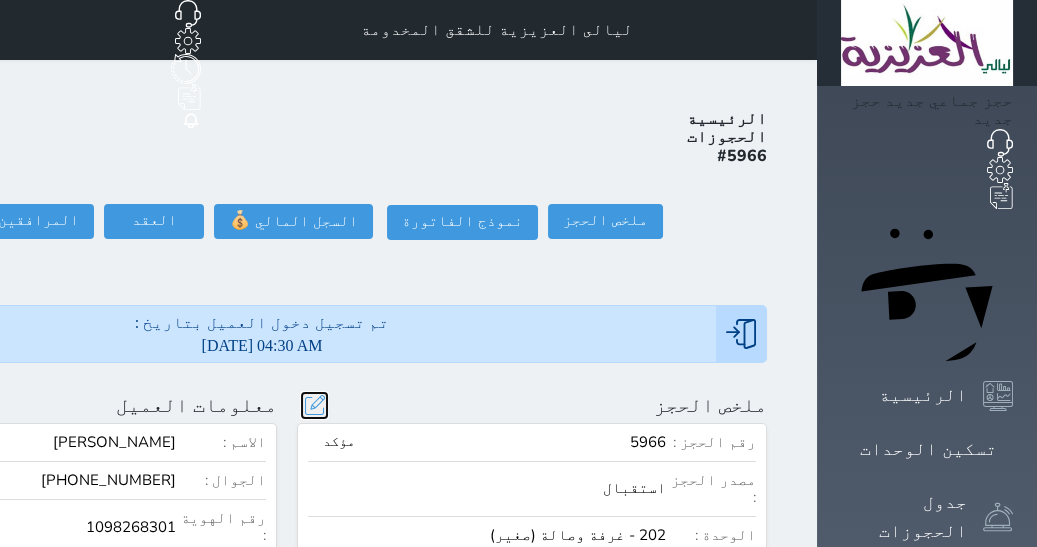 click at bounding box center [314, 405] 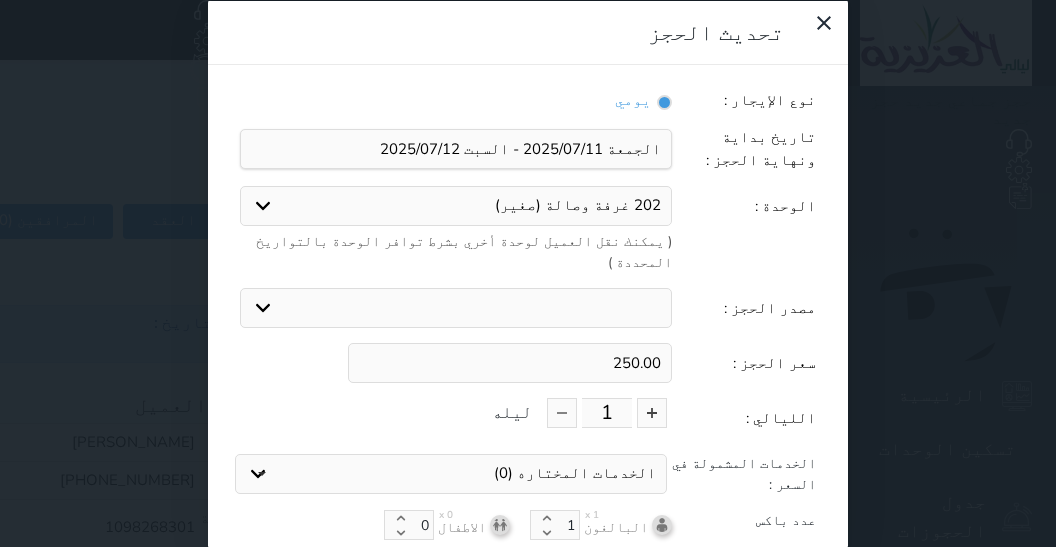 click on "202 غرفة وصالة (صغير)   101 غرفة مفردة 201 3 غرفة 203 غرفة وصالة (صغير) 204 3 غرفة 205 3 غرفة 206 غرفة وصالة (كبير) 301 3 غرفة 302 غرفة وصالة (صغير) 304 3 غرفة 305 3 غرفة 308 2 غرفة" at bounding box center [456, 206] 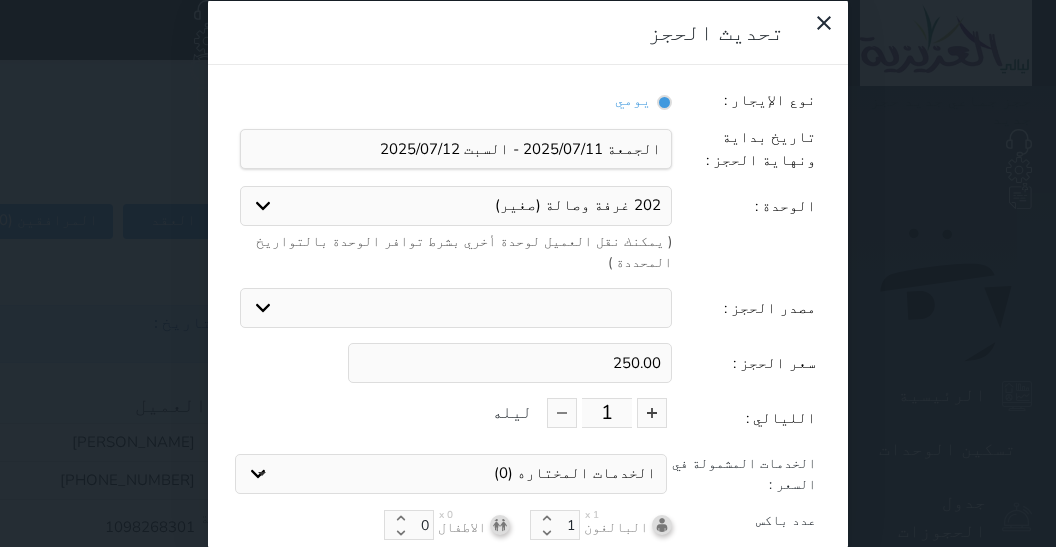select on "1738" 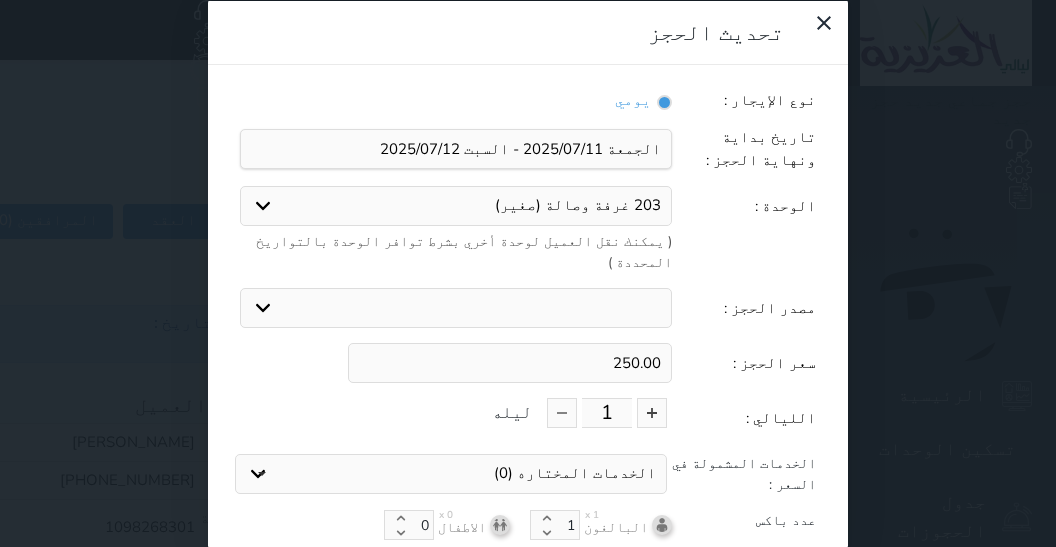 click on "203 غرفة وصالة (صغير)" at bounding box center [0, 0] 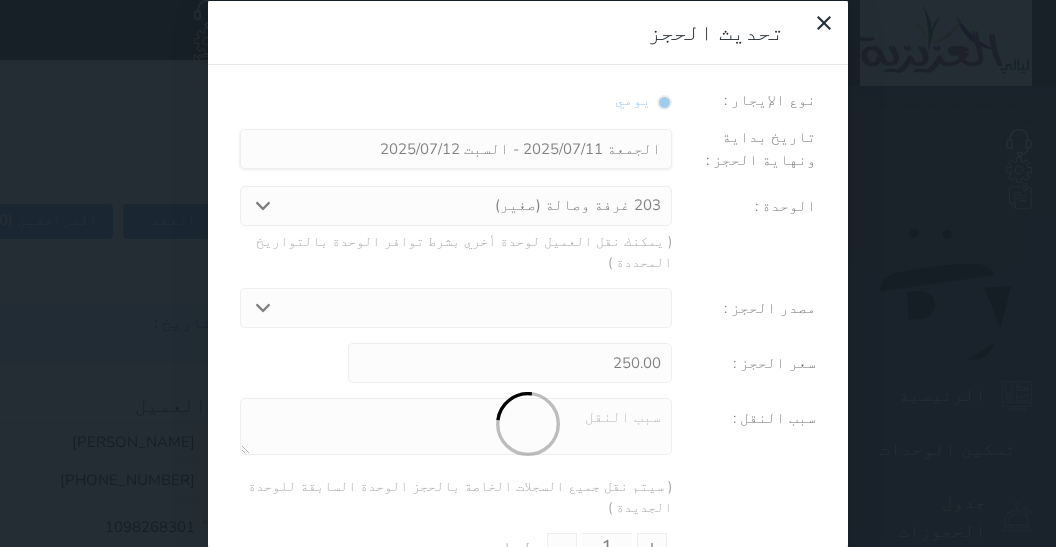 type on "190.00" 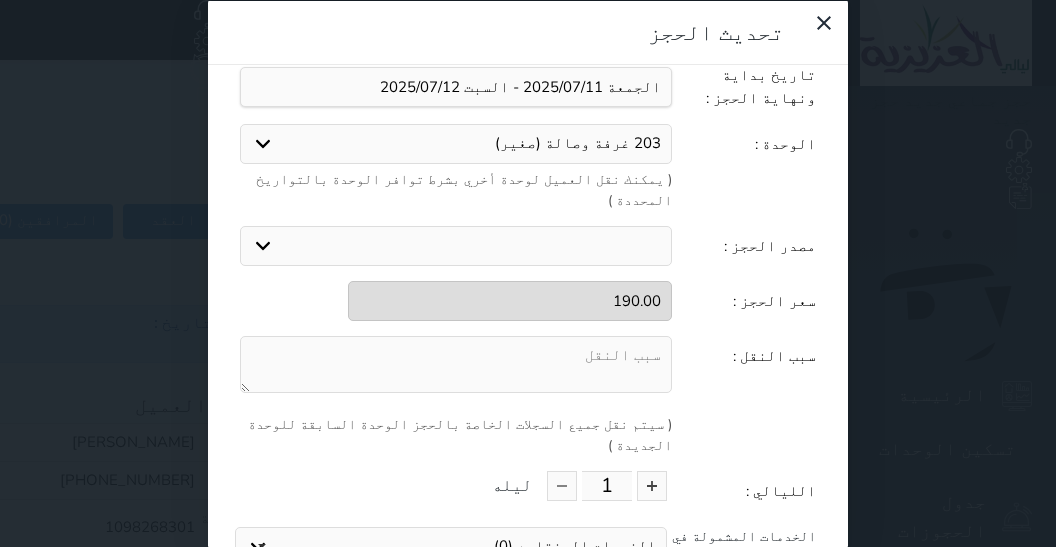 scroll, scrollTop: 145, scrollLeft: 0, axis: vertical 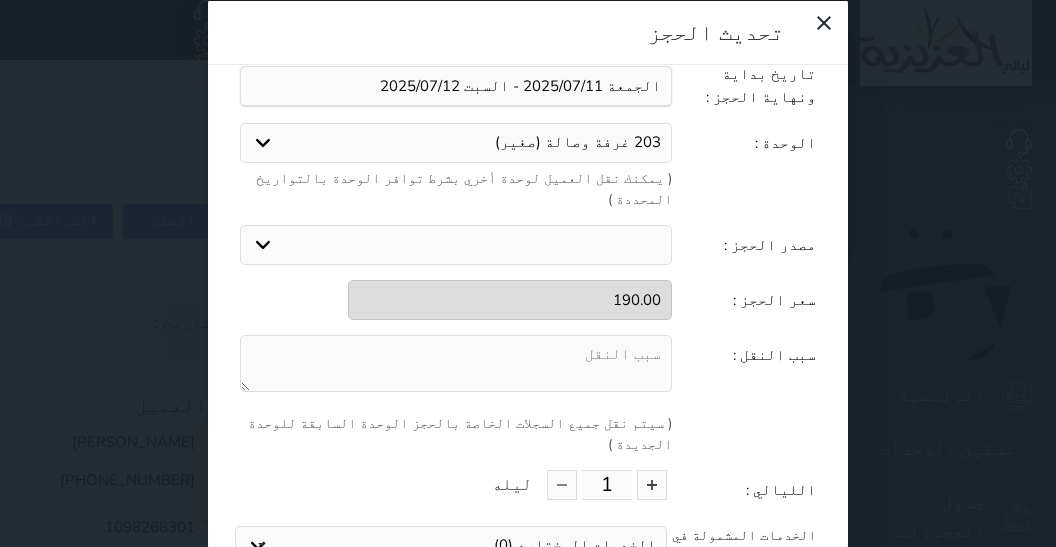 click at bounding box center [456, 363] 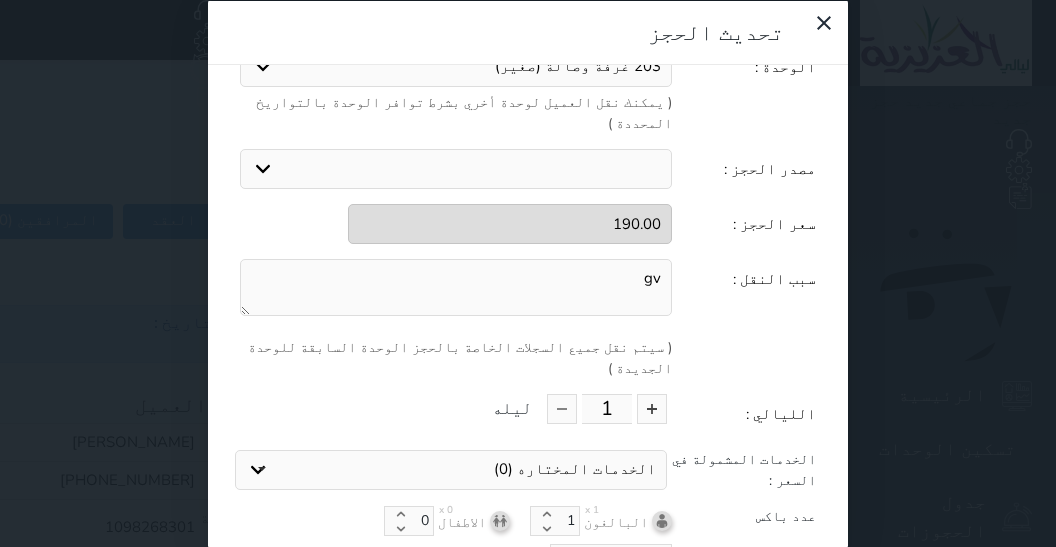 scroll, scrollTop: 232, scrollLeft: 0, axis: vertical 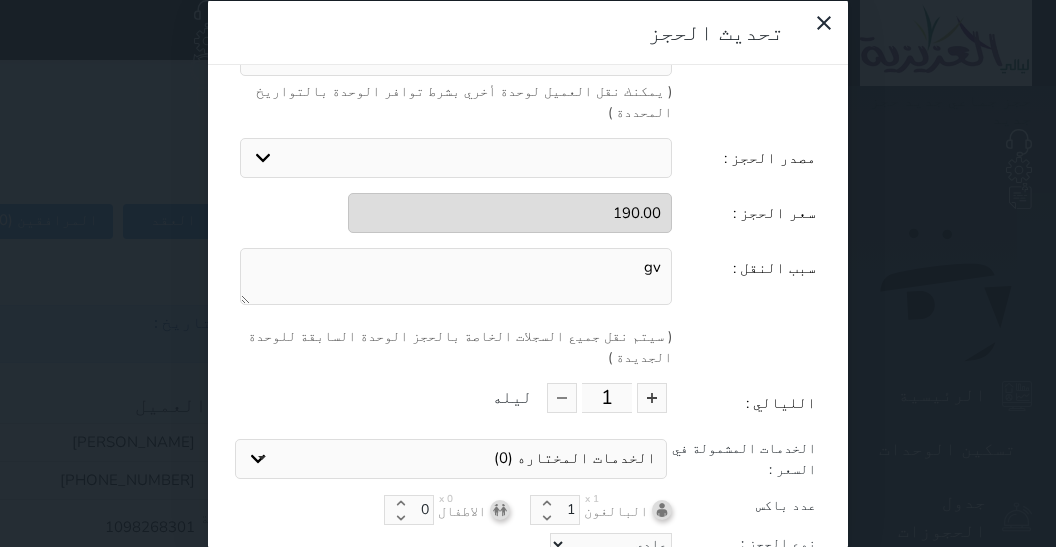 type on "gv" 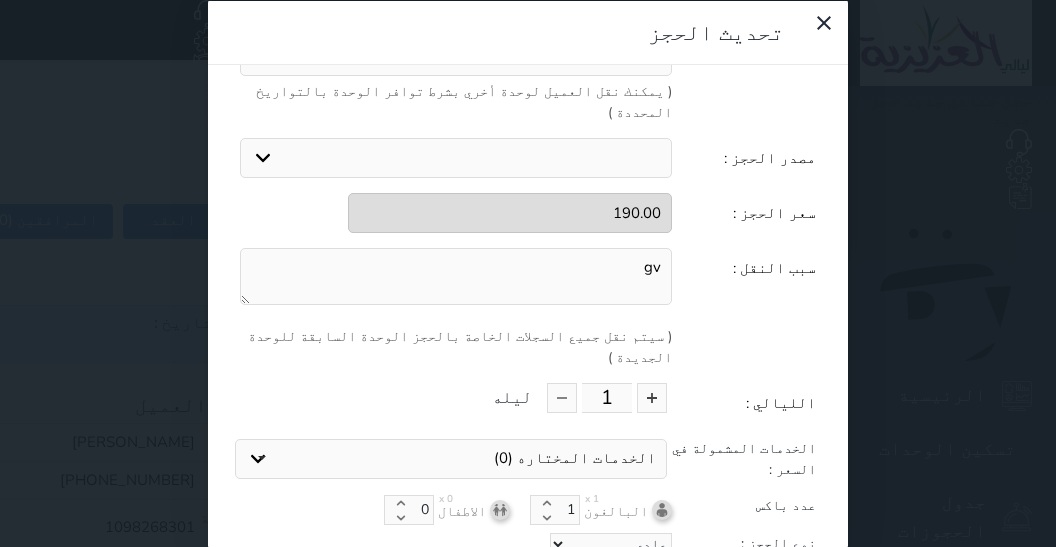 click on "تحديث الحجز" at bounding box center (528, 580) 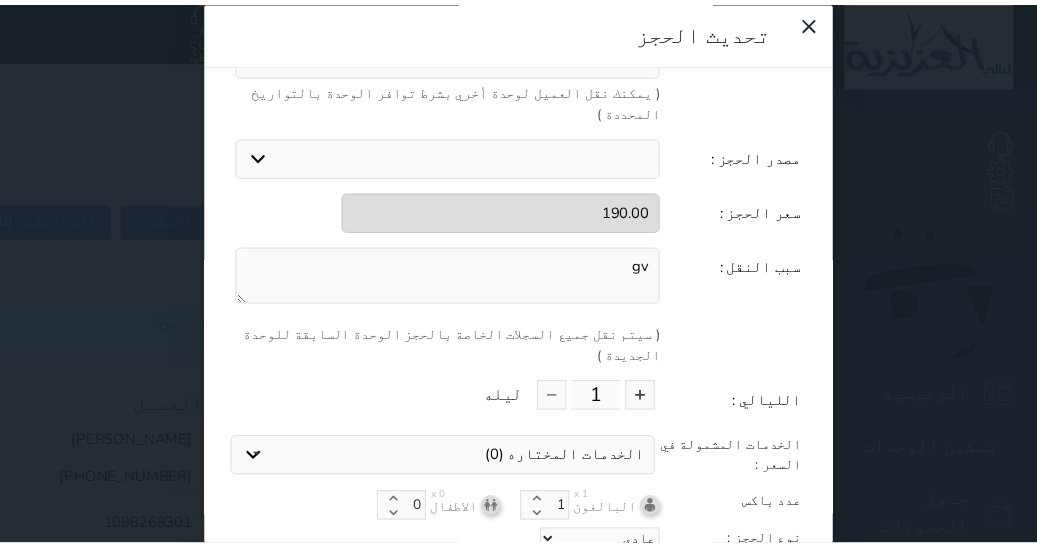 scroll, scrollTop: 106, scrollLeft: 0, axis: vertical 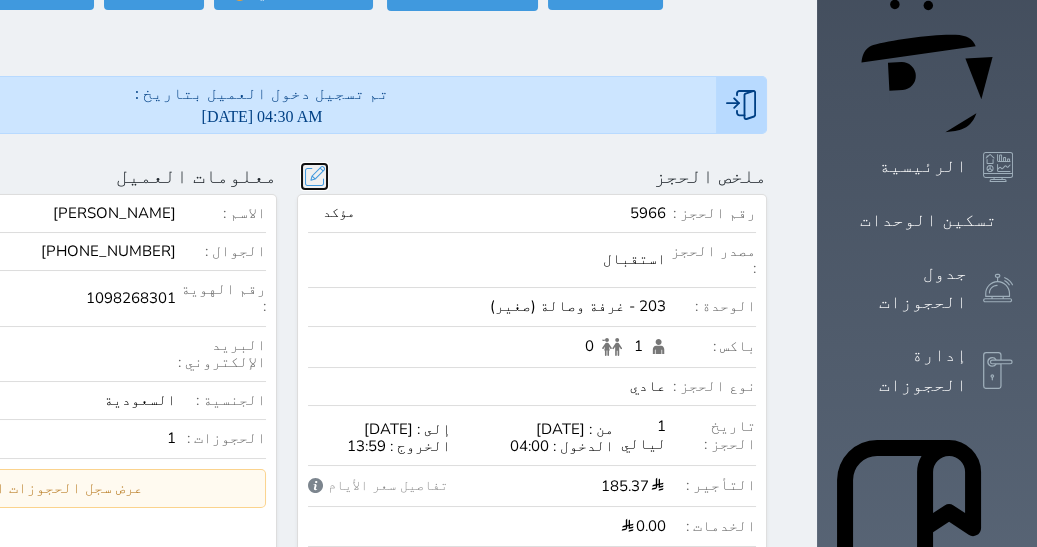 click at bounding box center [314, 176] 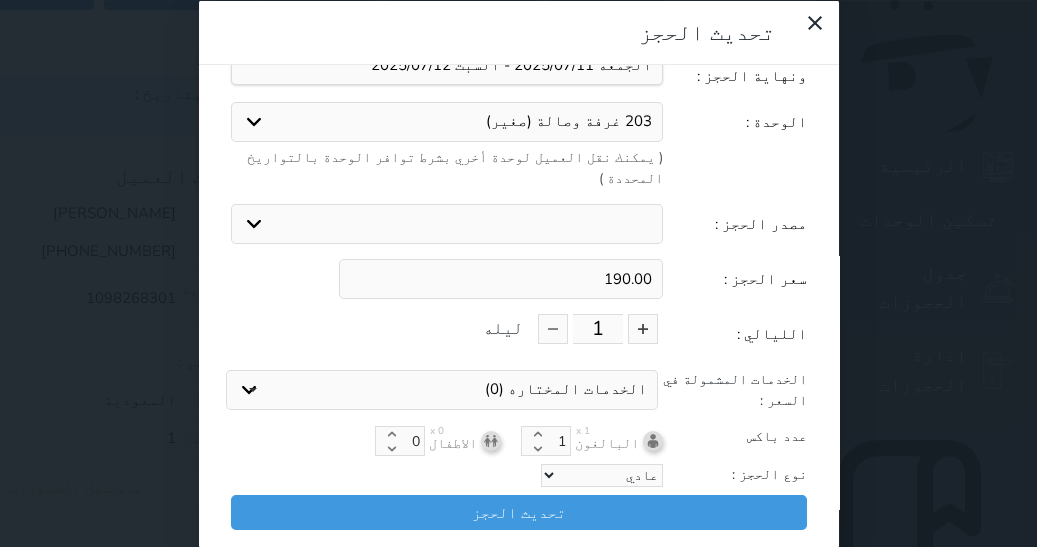 scroll, scrollTop: 46, scrollLeft: 0, axis: vertical 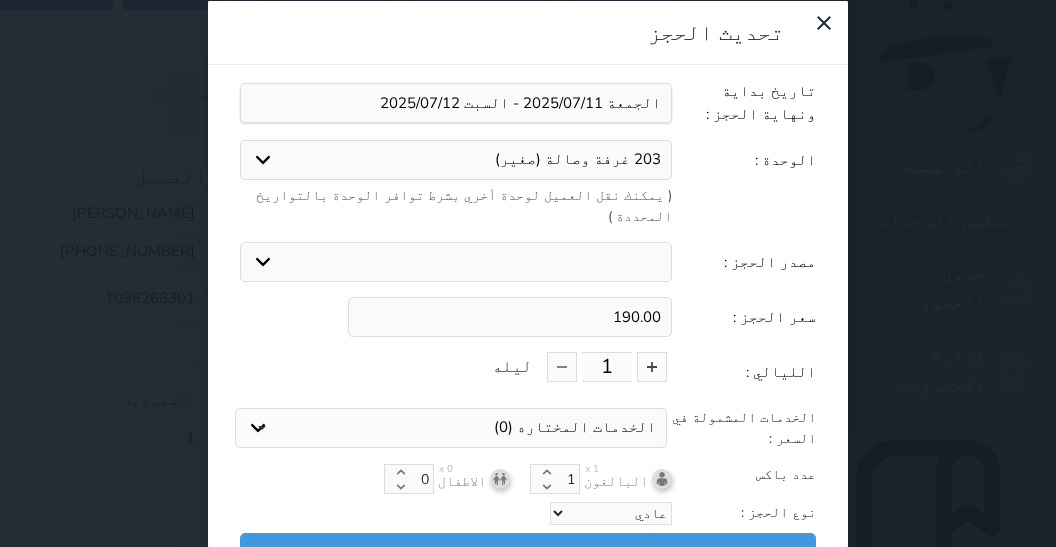 click on "190.00" at bounding box center [510, 317] 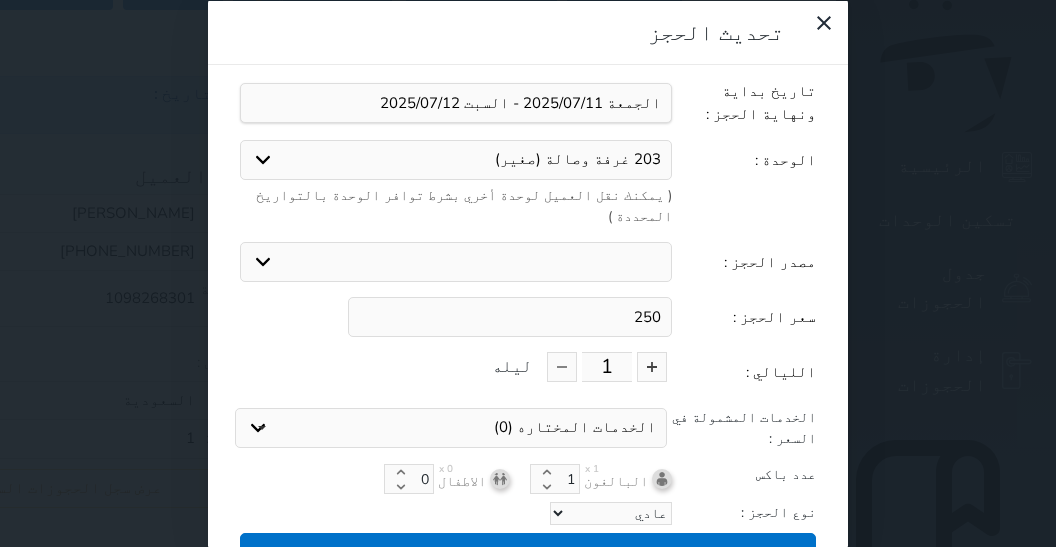 type on "250" 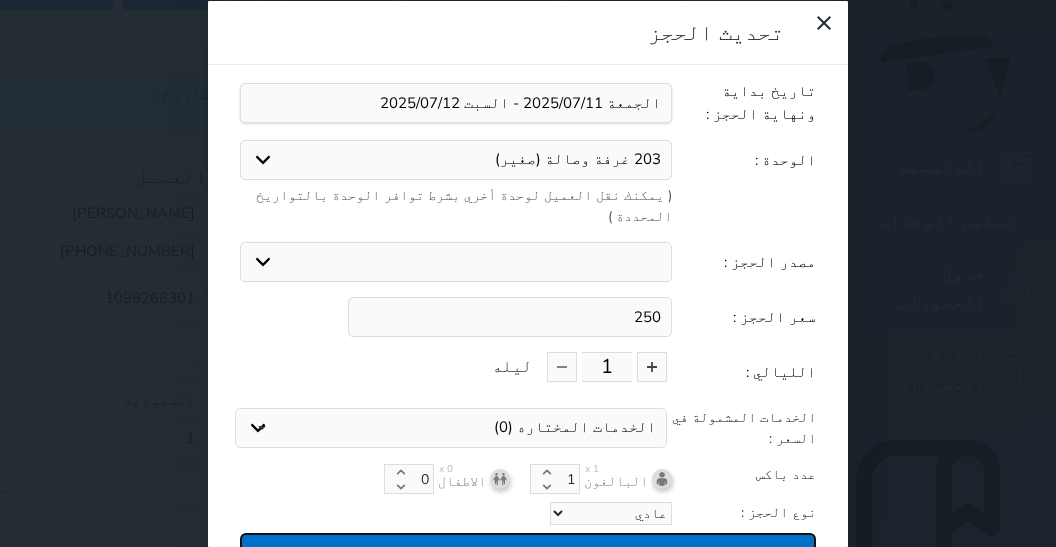 click on "تحديث الحجز" at bounding box center [528, 550] 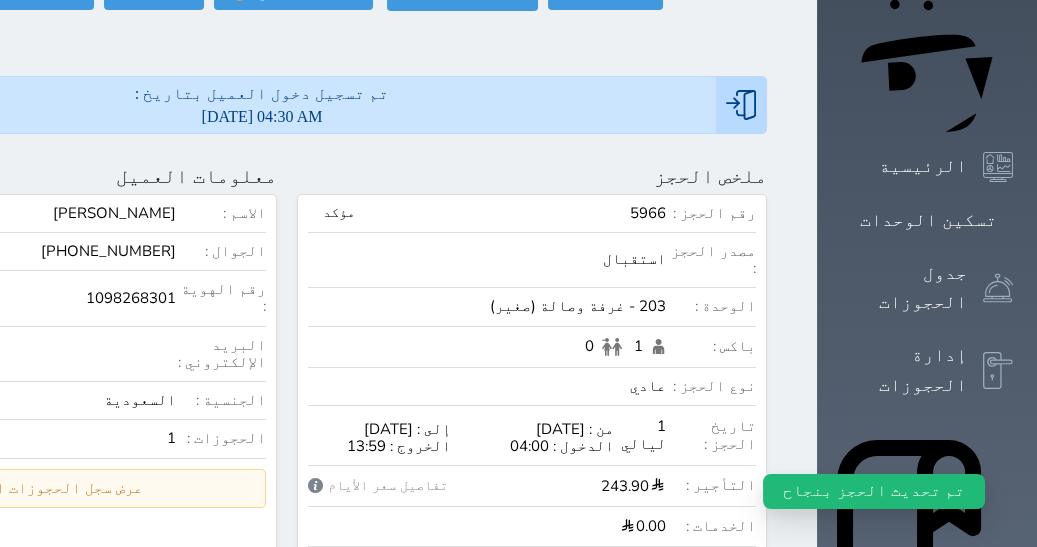 scroll, scrollTop: 0, scrollLeft: 0, axis: both 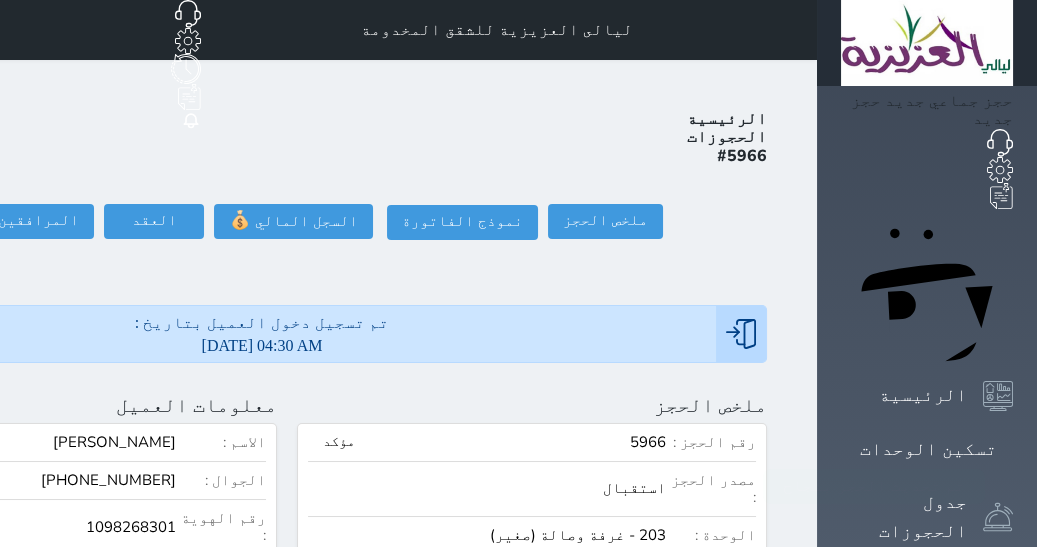 click on "حجز جماعي جديد   حجز جديد             الرئيسية     تسكين الوحدات     جدول الحجوزات     إدارة الحجوزات     POS     الإدارة المالية     العملاء     تقييمات العملاء     الوحدات     الخدمات     التقارير     الإعدادات                                 المدفوعات الالكترونية     الدعم الفني" at bounding box center (927, 948) 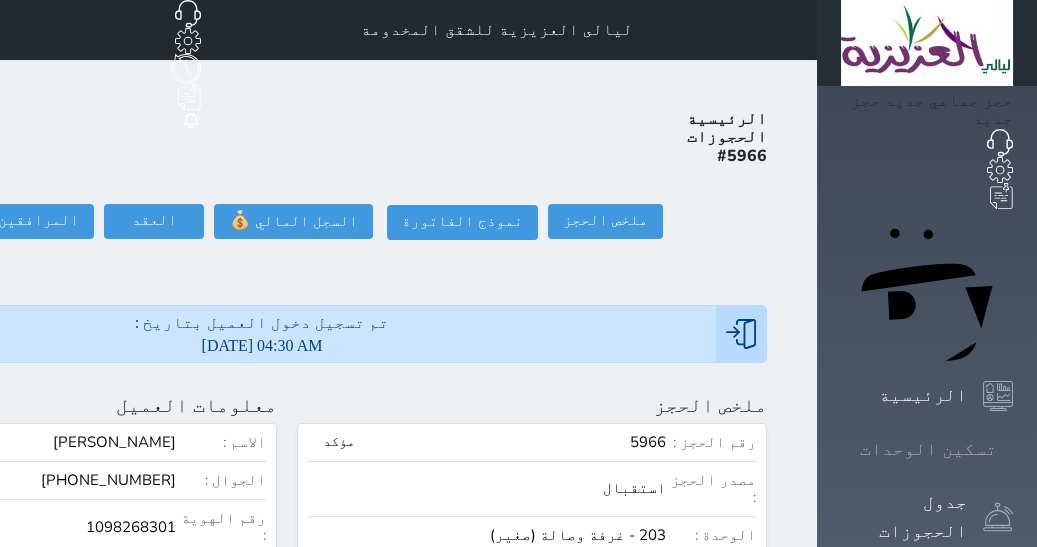 click on "تسكين الوحدات" at bounding box center [928, 449] 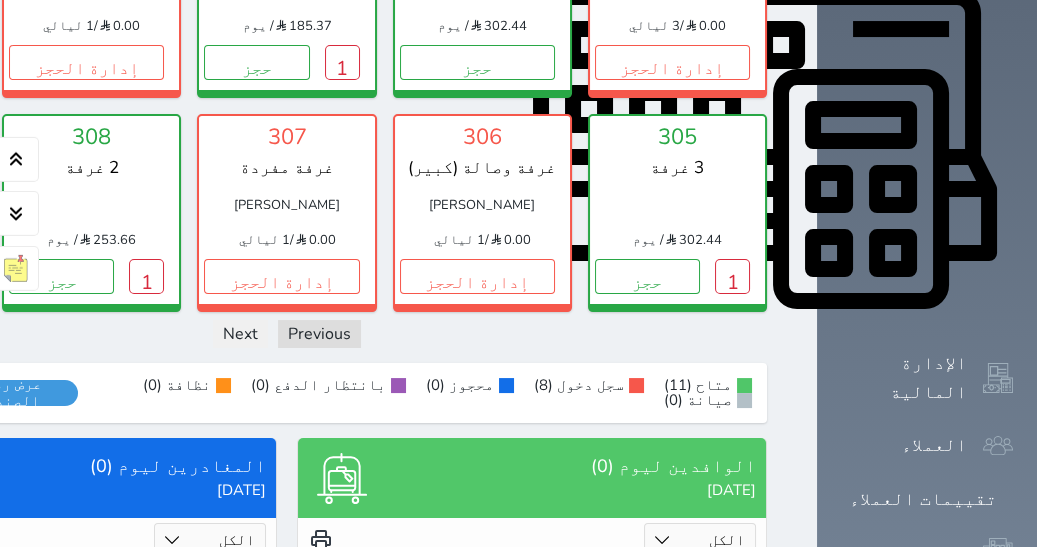 scroll, scrollTop: 836, scrollLeft: 0, axis: vertical 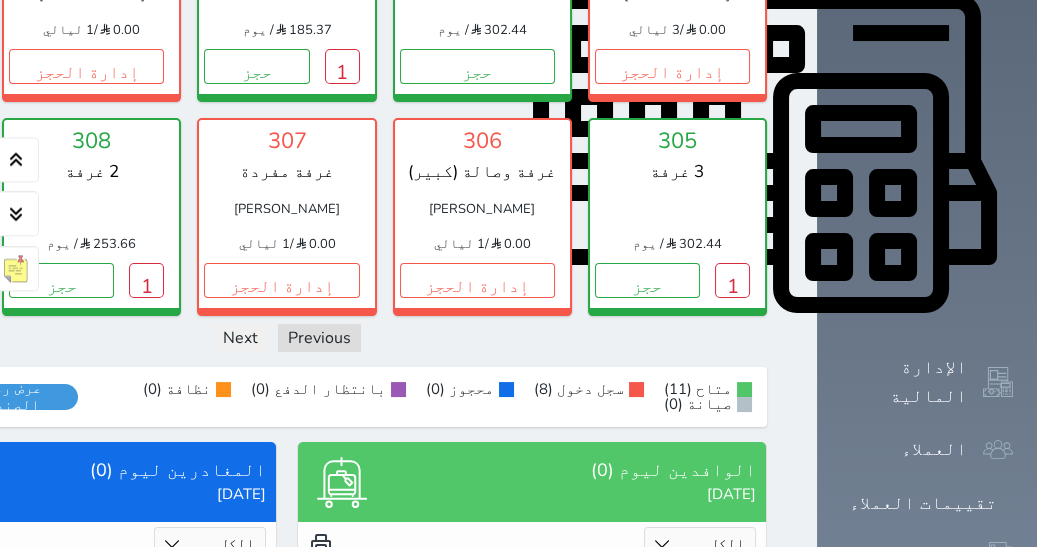 click on "تسكين الوحدات" at bounding box center (927, -387) 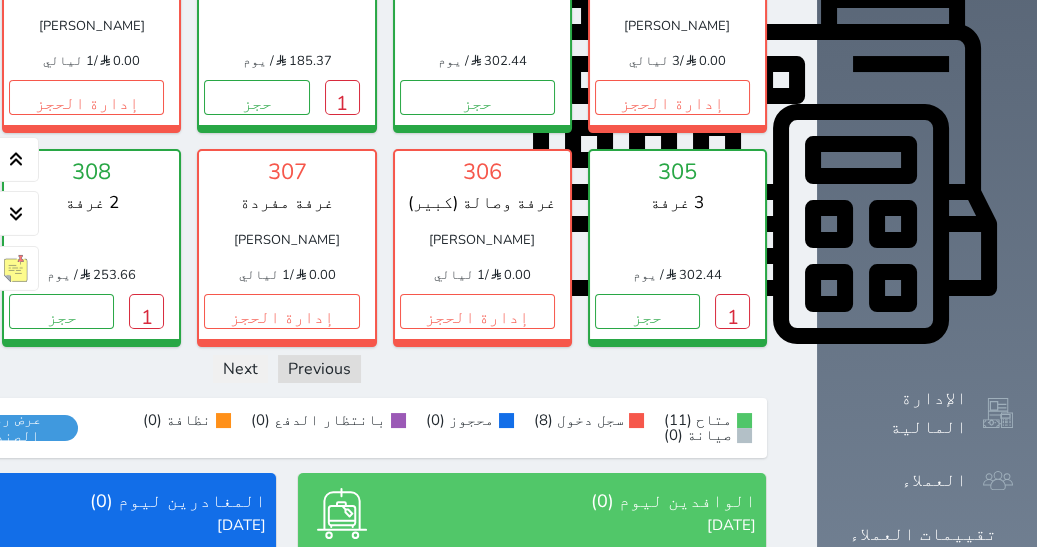 scroll, scrollTop: 798, scrollLeft: 0, axis: vertical 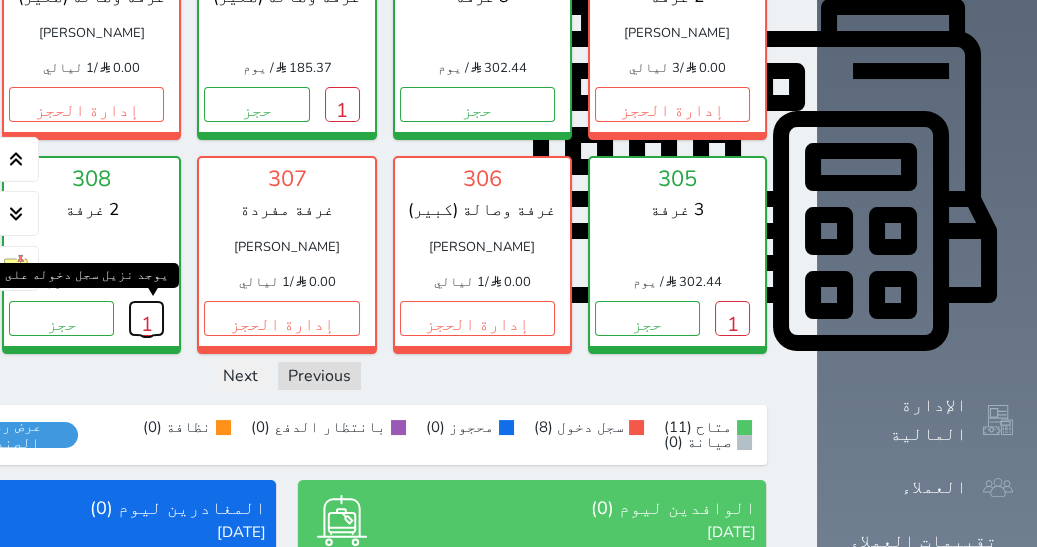 click on "1" at bounding box center [146, 318] 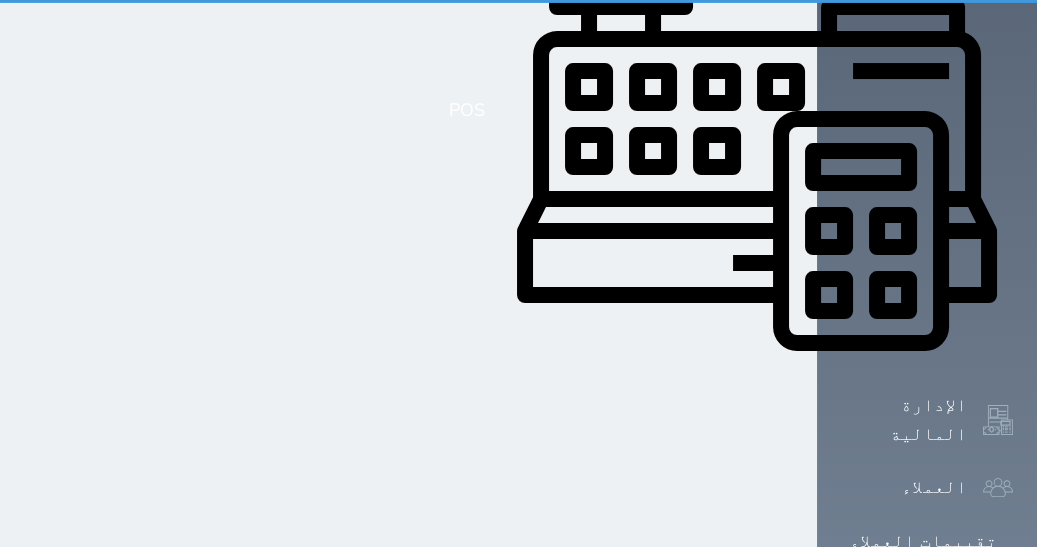 scroll, scrollTop: 0, scrollLeft: 0, axis: both 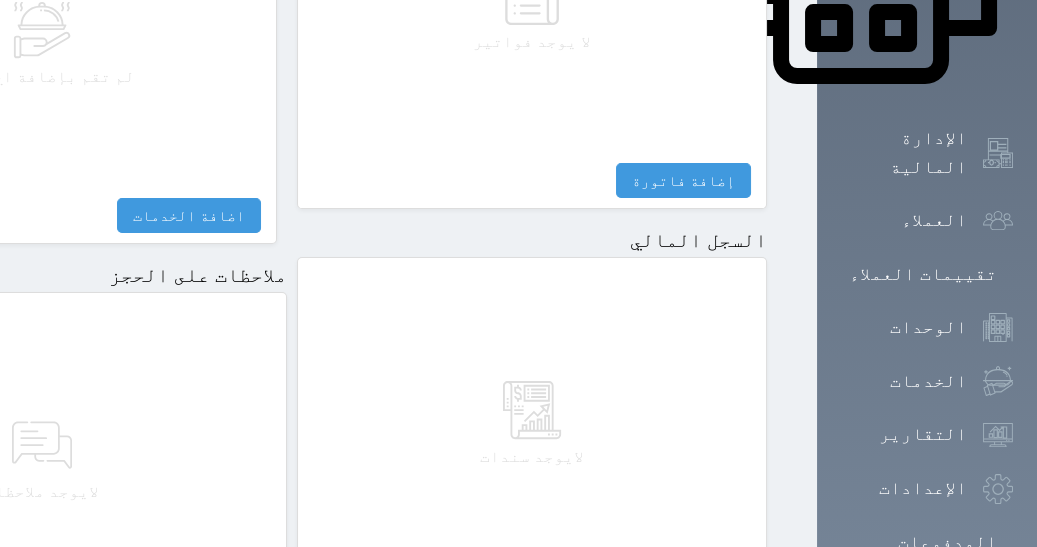 click on "مقبوضات" at bounding box center [706, 595] 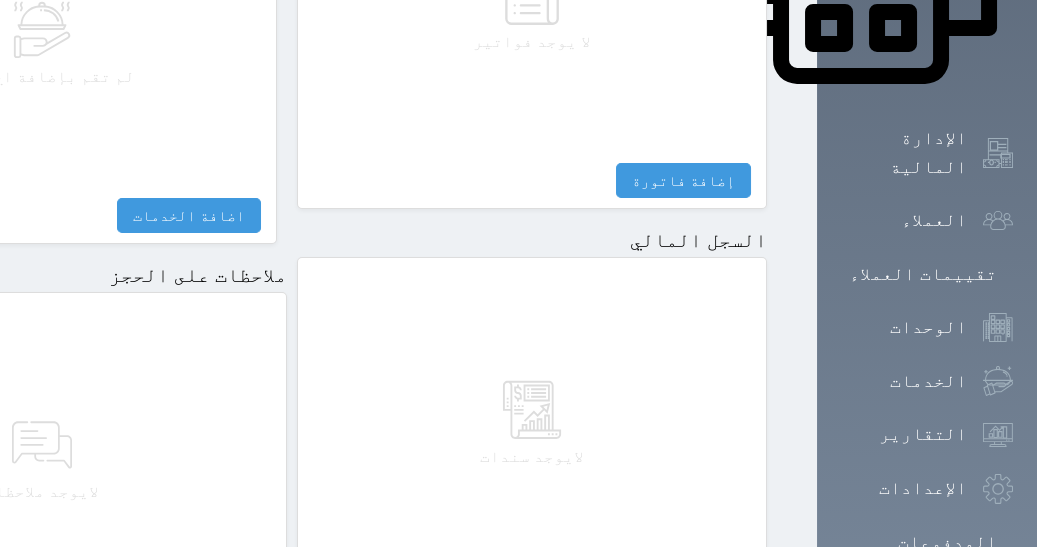 select 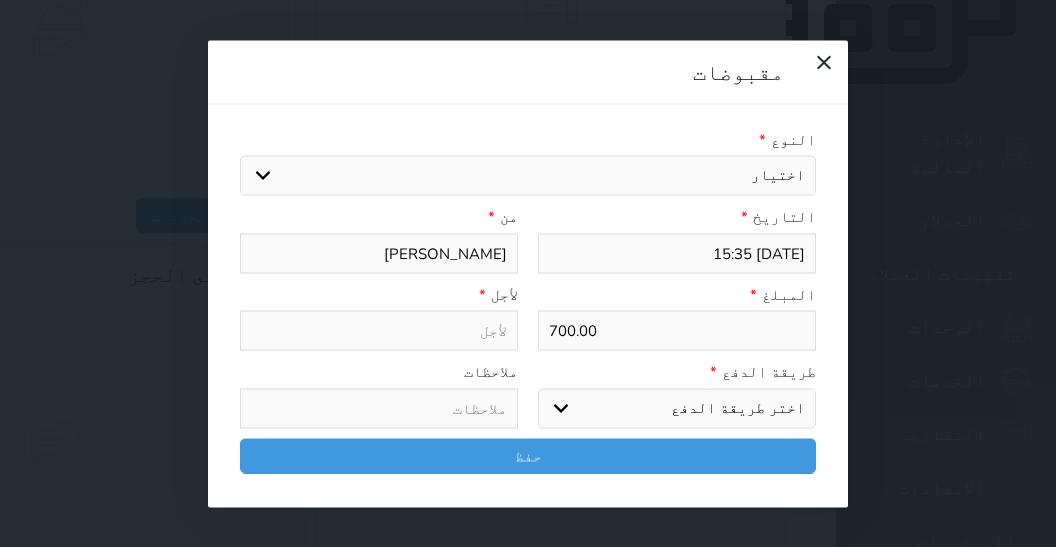 select 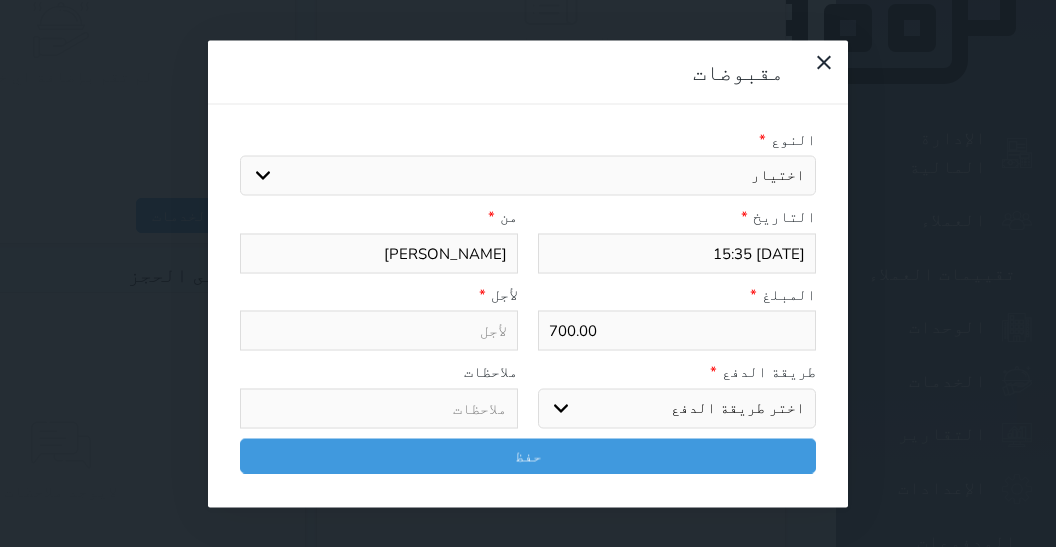 select 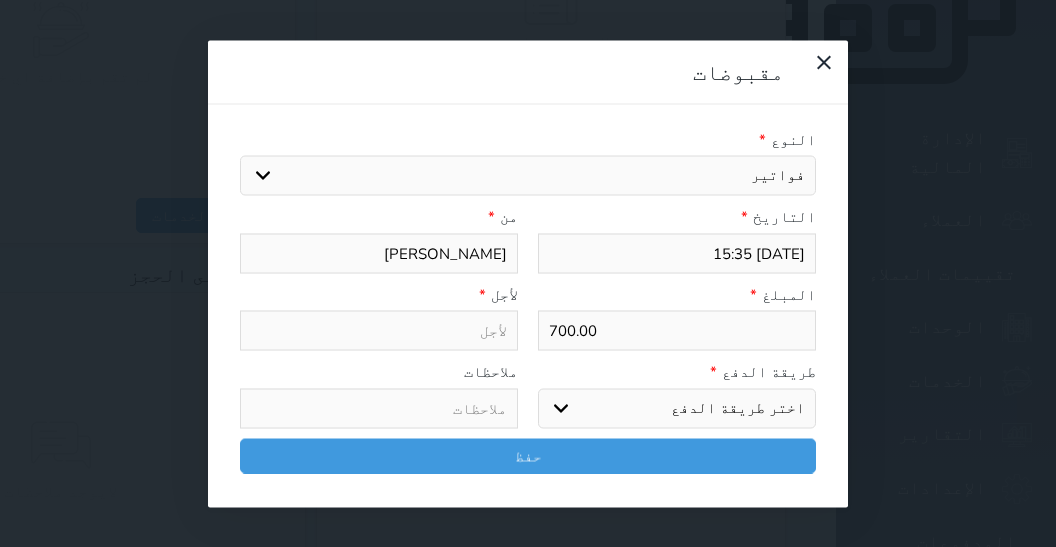 click on "فواتير" at bounding box center (0, 0) 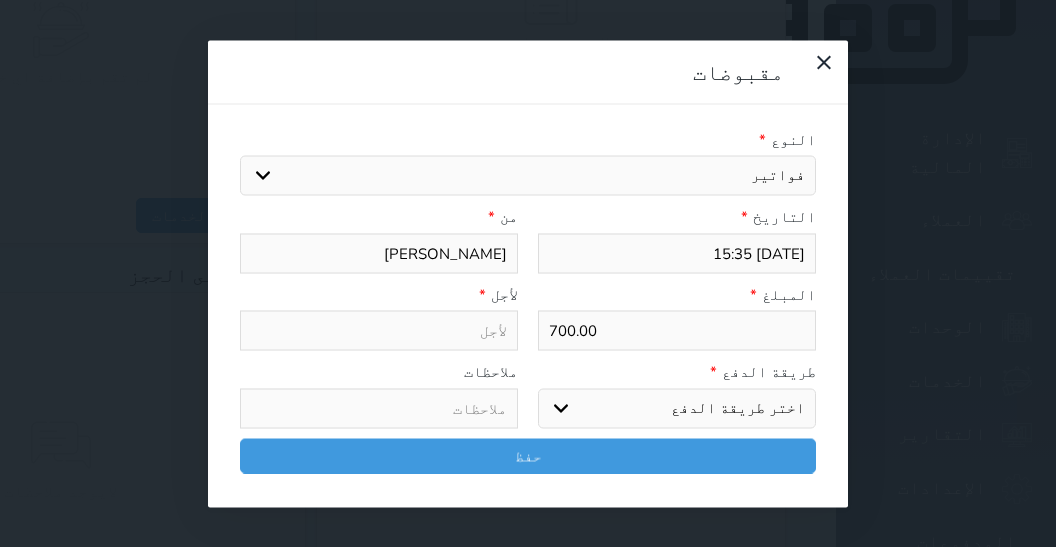 type on "فواتير - الوحدة - 308" 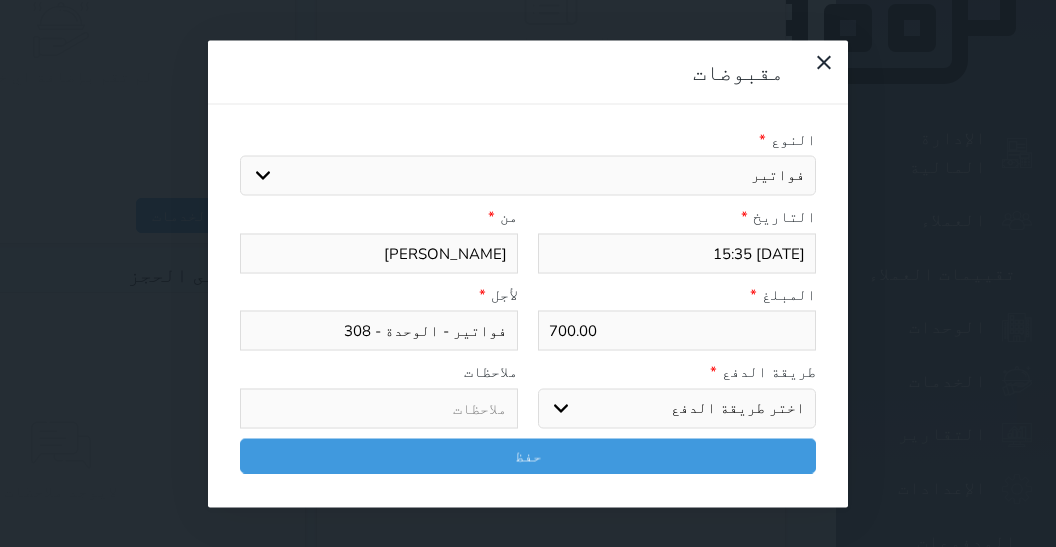 click on "اختر طريقة الدفع   دفع نقدى   تحويل بنكى   مدى   بطاقة ائتمان   آجل" at bounding box center (677, 408) 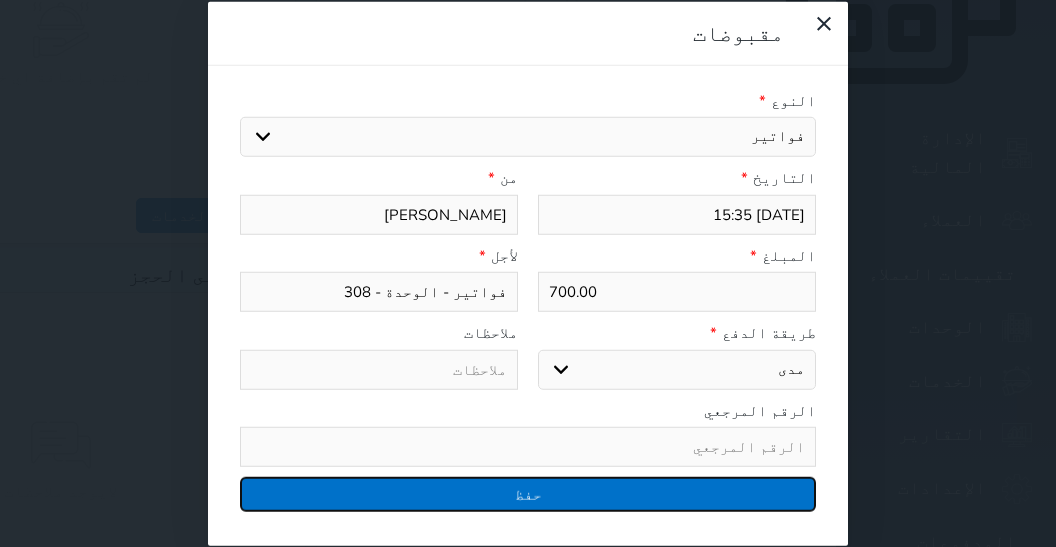 click on "حفظ" at bounding box center [528, 494] 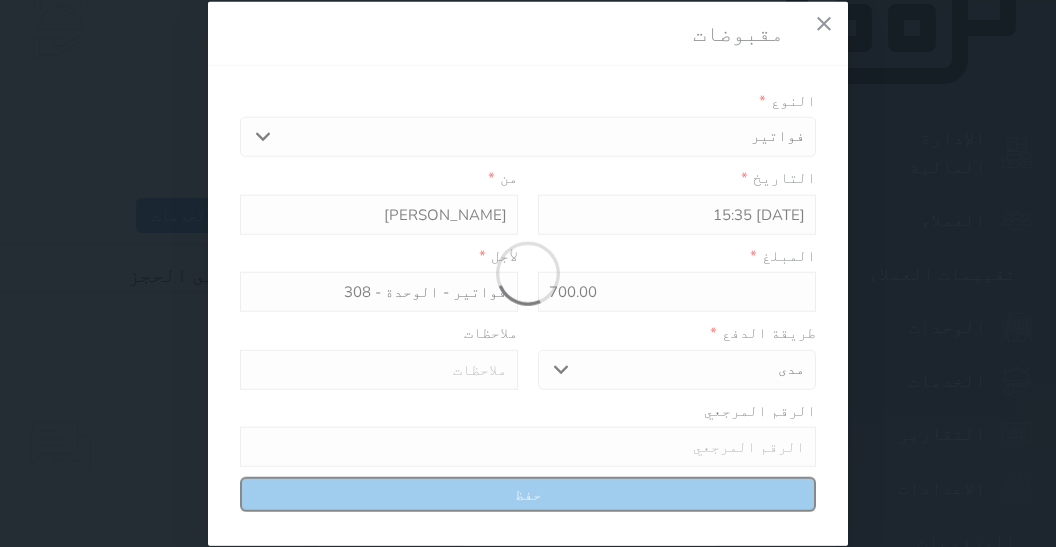 select 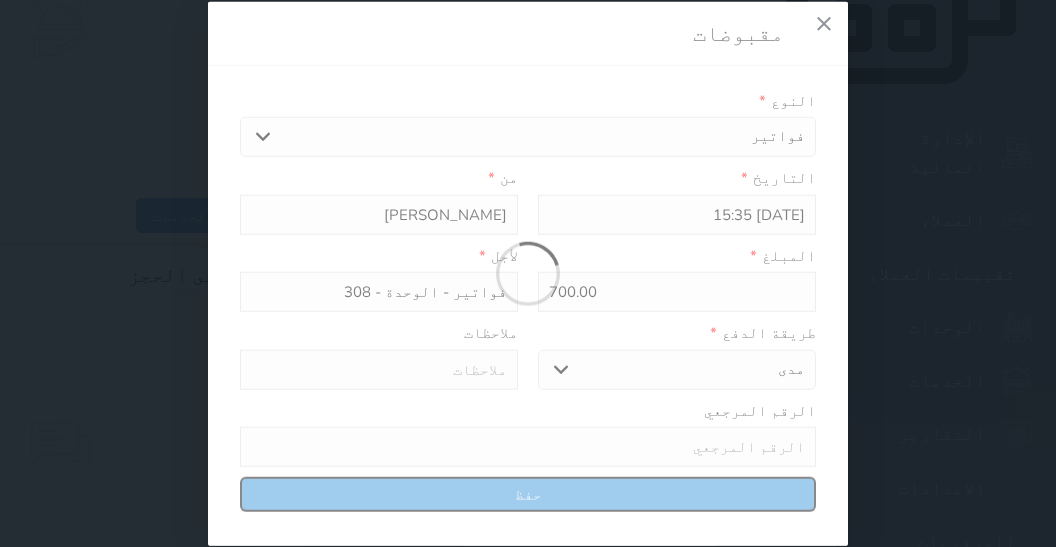 type 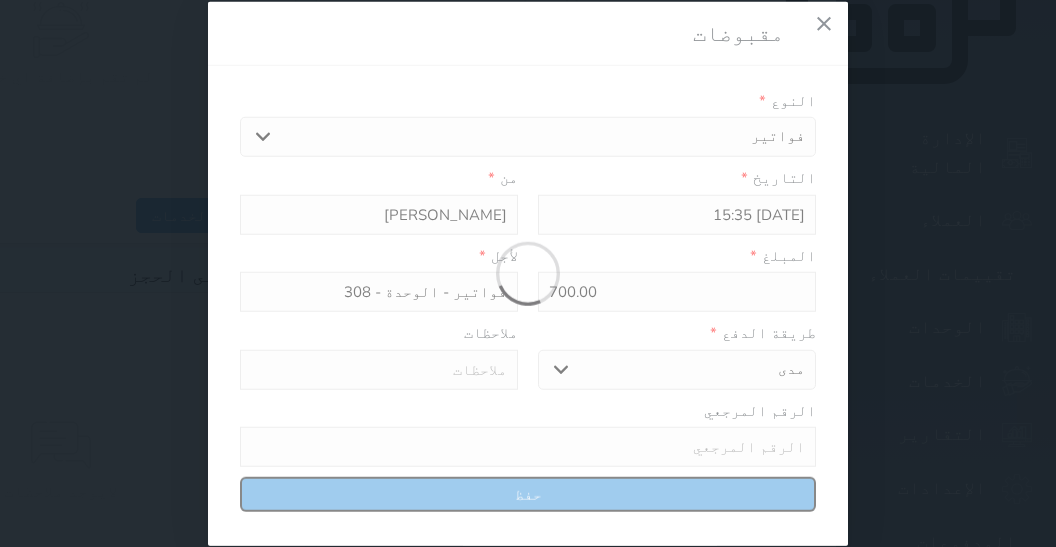 type on "0" 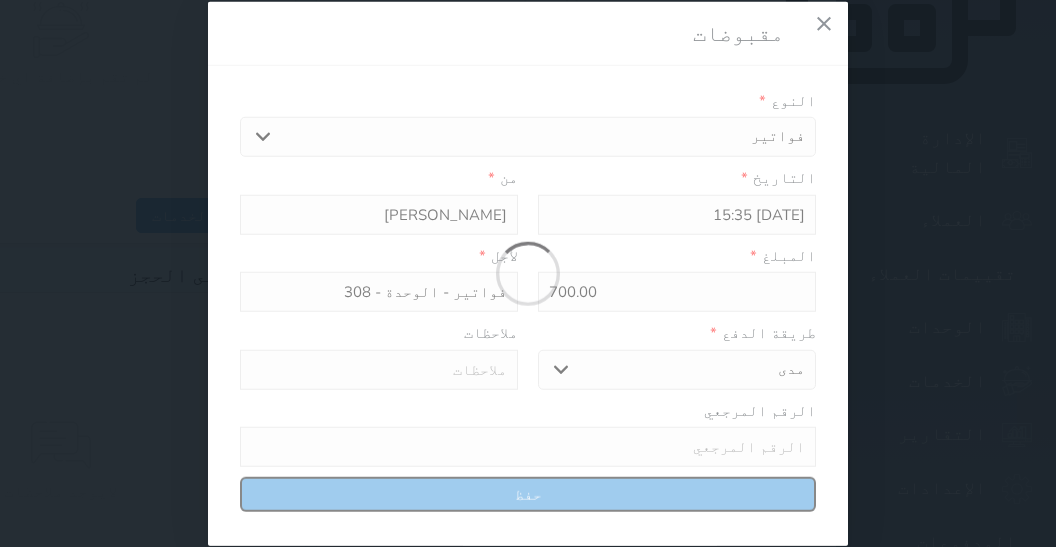 select 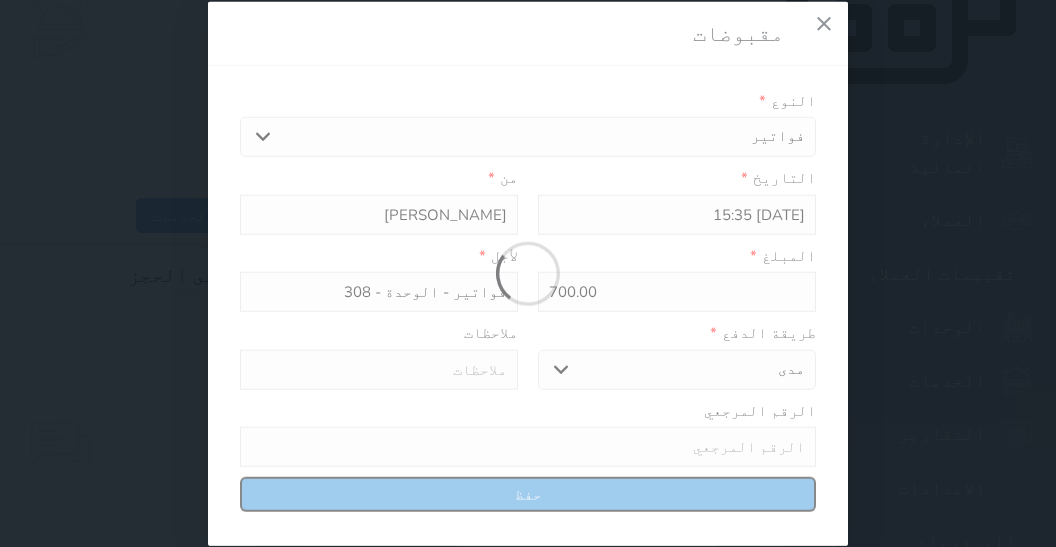 type on "0" 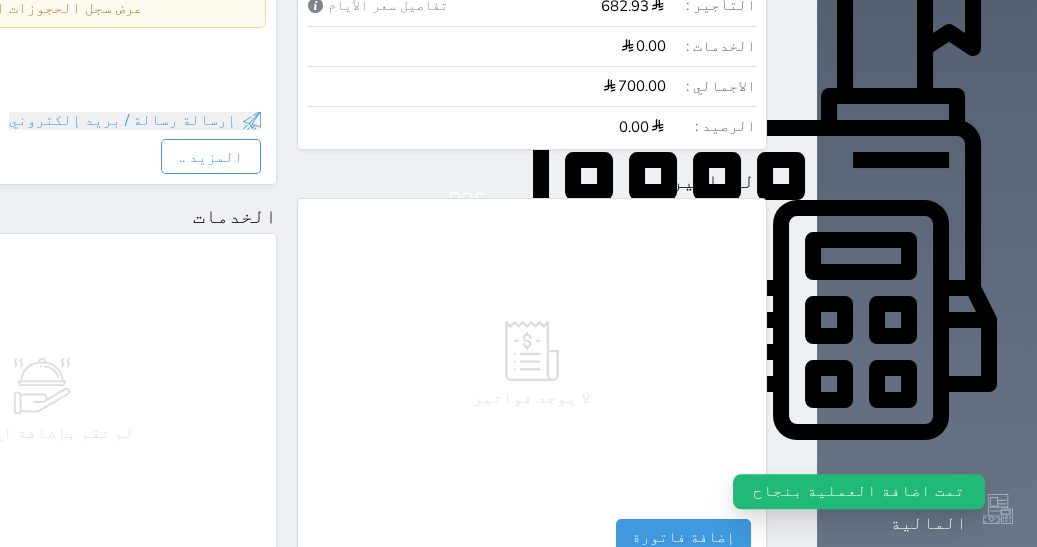 scroll, scrollTop: 0, scrollLeft: 0, axis: both 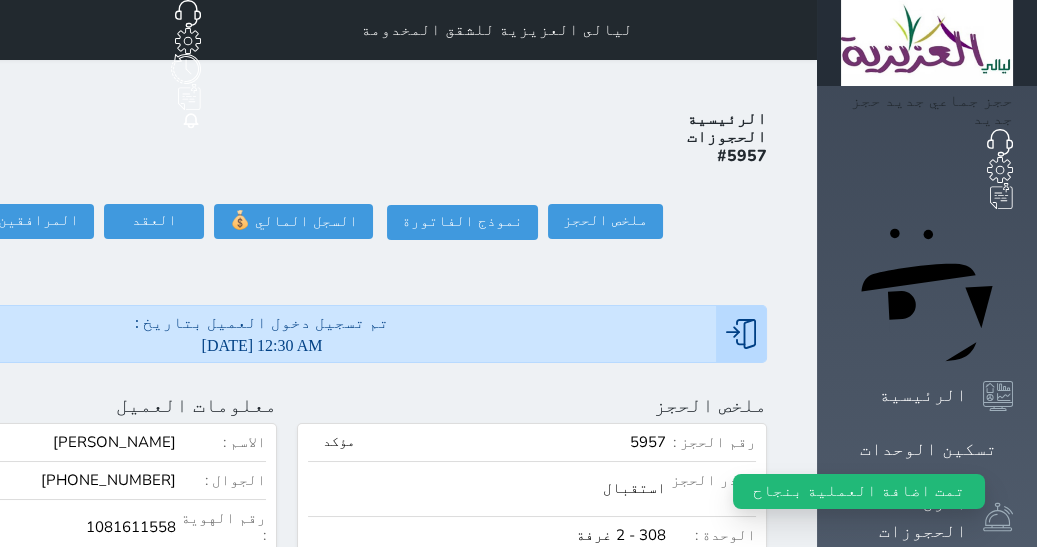 click on "تسجيل مغادرة" at bounding box center [-117, 221] 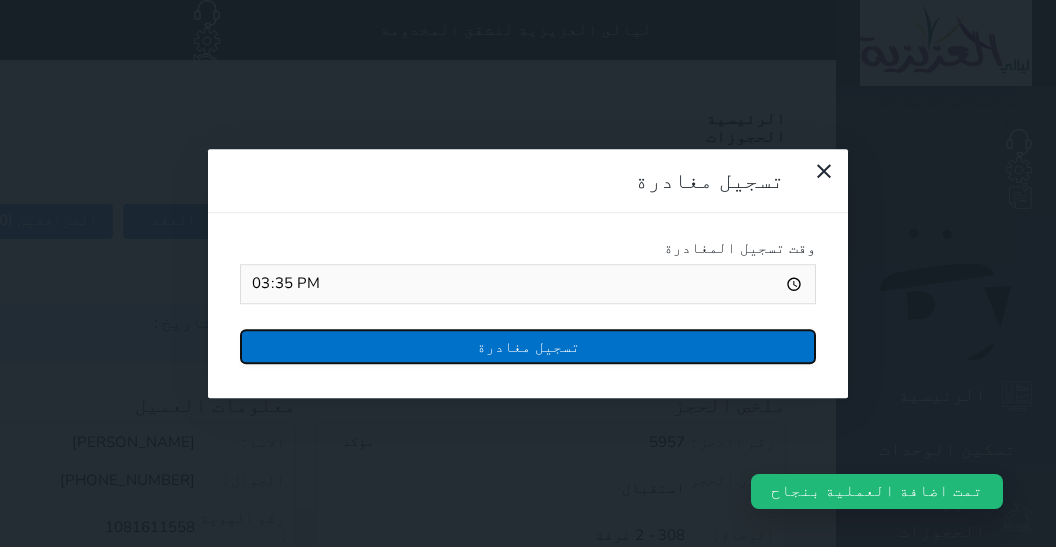 click on "تسجيل مغادرة" at bounding box center (528, 346) 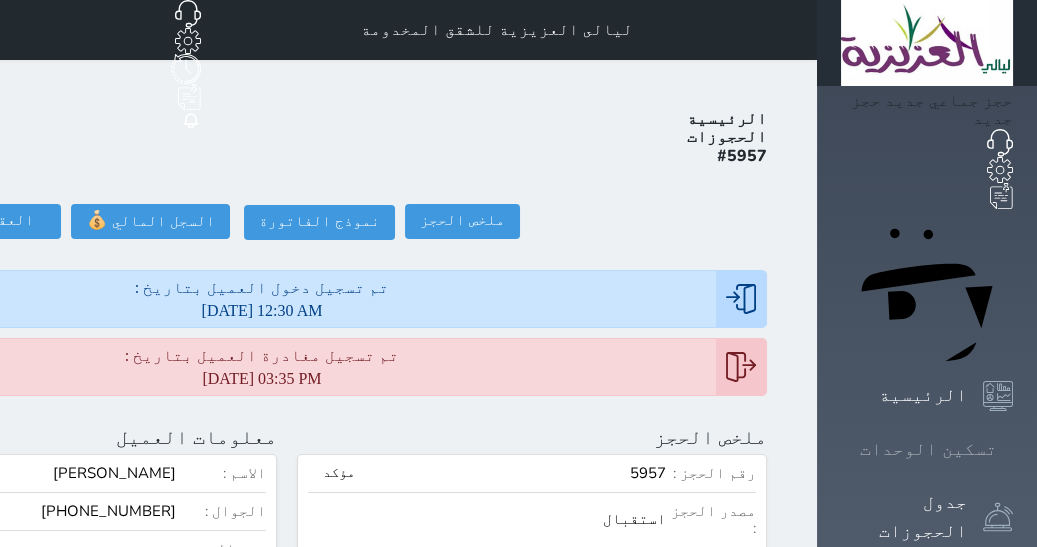 click on "تسكين الوحدات" at bounding box center [928, 449] 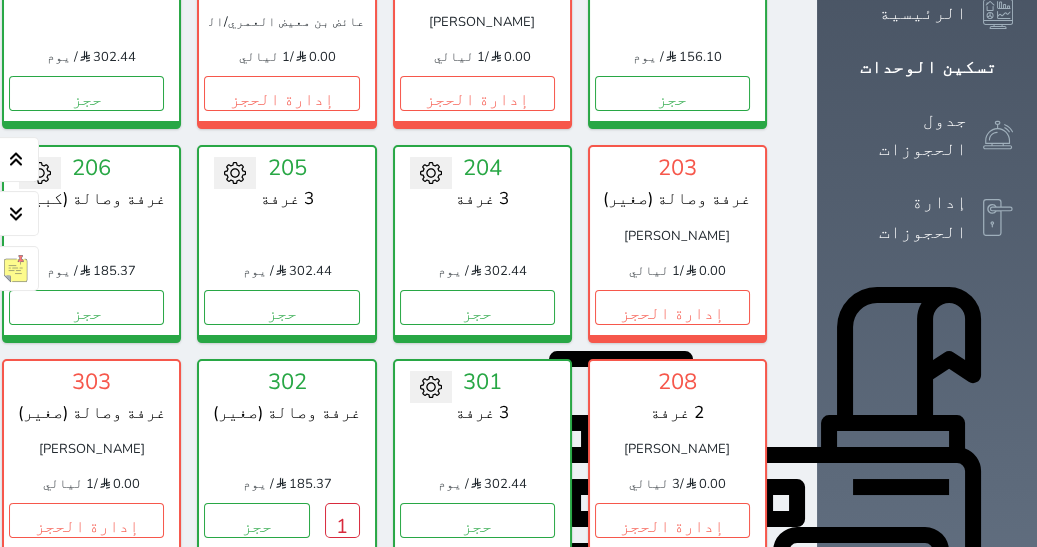 scroll, scrollTop: 0, scrollLeft: 0, axis: both 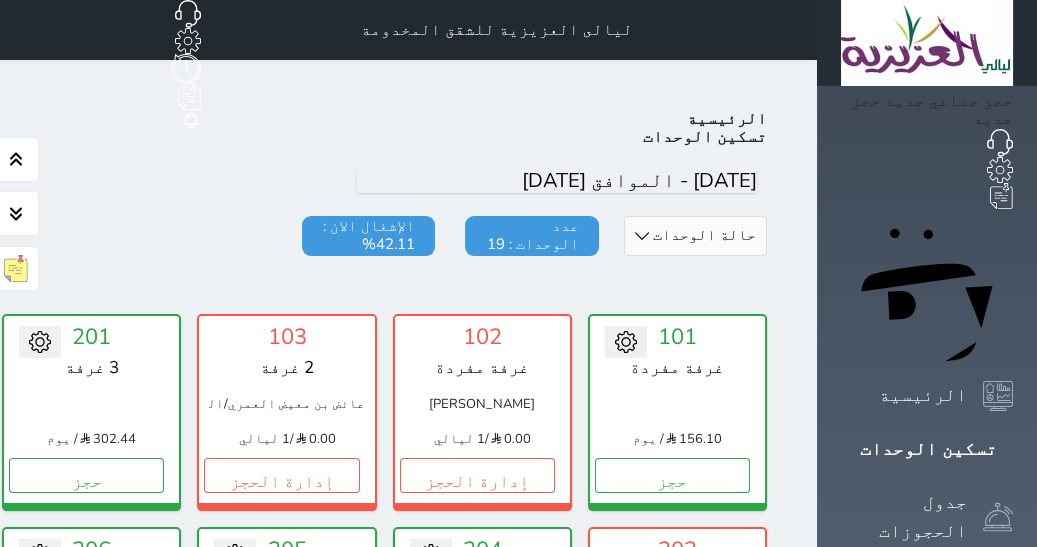 click on "حالة الوحدات متاح تحت التنظيف تحت الصيانة سجل دخول  لم يتم تسجيل الدخول" at bounding box center [695, 236] 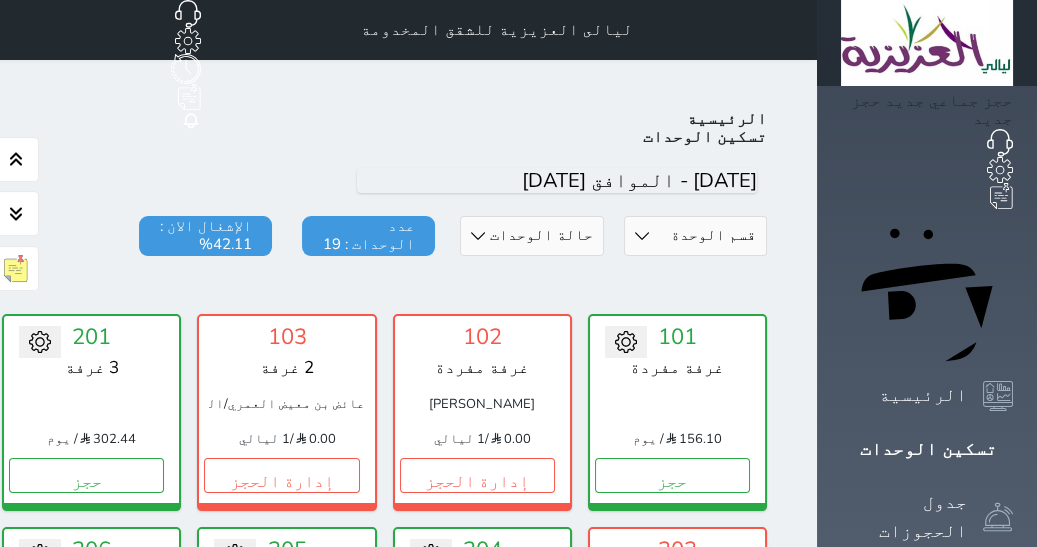 click on "الرئيسية   تسكين الوحدات       اليوم   قسم الوحدة   غرفة وصالة (كبير) غرفة وصالة (صغير) 3 غرفة 2 غرفة غرفة مفردة   حالة الوحدات متاح تحت التنظيف تحت الصيانة سجل دخول  لم يتم تسجيل الدخول   عدد الوحدات : 19   الإشغال الان : 42.11%
تحويل لتحت الصيانة
تحويل لتحت التنظيف
101   غرفة مفردة
156.10
/ يوم       حجز                   تغيير الحالة الى صيانة                   التاريخ المتوقع للانتهاء       حفظ                   102   غرفة مفردة
عمر عبدالرحمن الحربي
0.00
/   1 ليالي           إدارة الحجز" at bounding box center (287, 842) 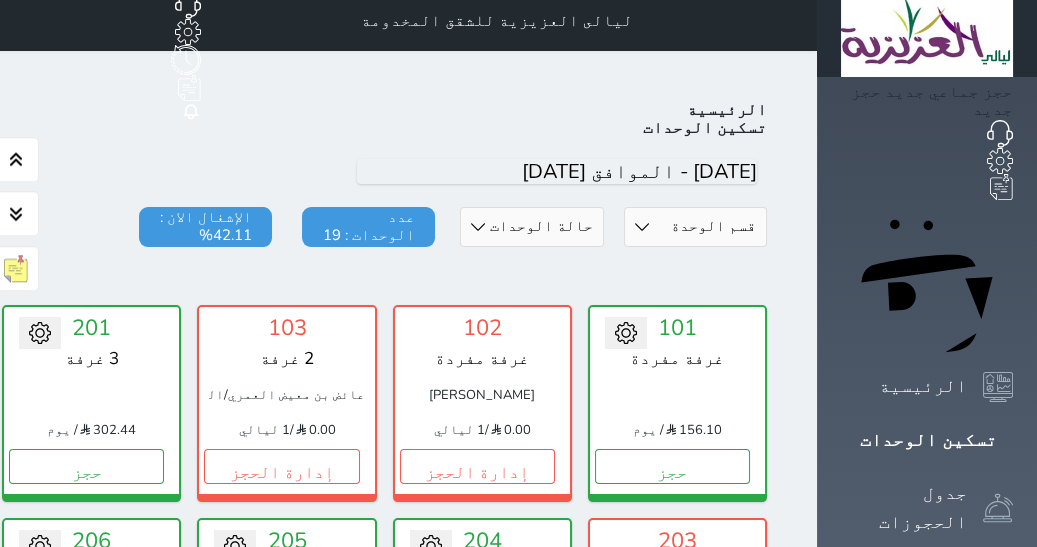 scroll, scrollTop: 0, scrollLeft: 0, axis: both 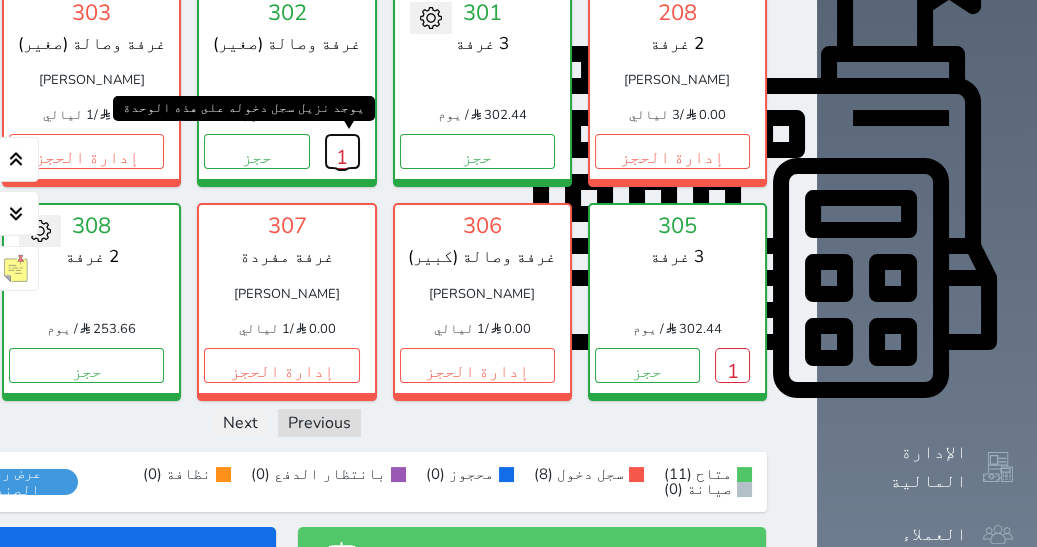 click on "1" at bounding box center [342, 151] 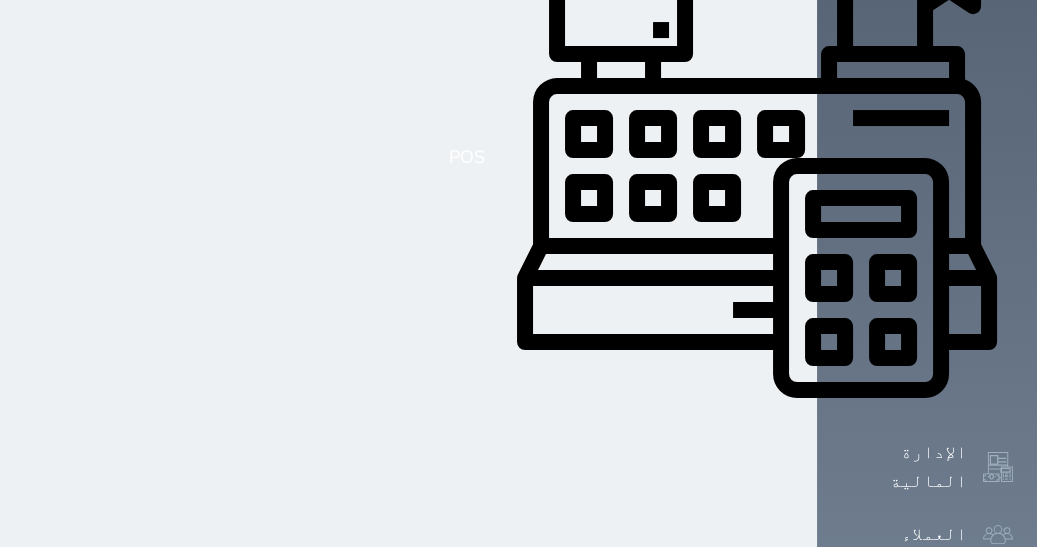 scroll, scrollTop: 0, scrollLeft: 0, axis: both 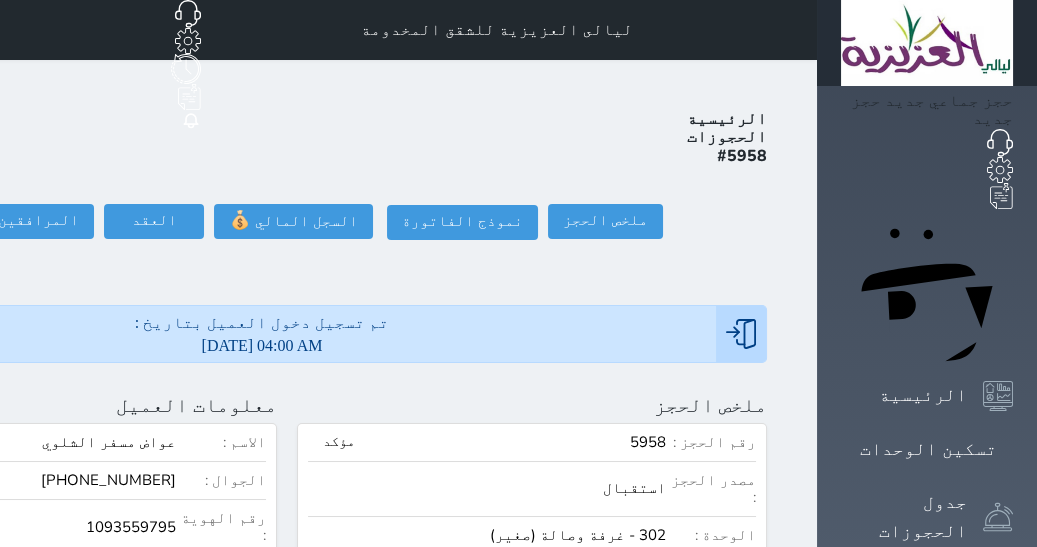 click on "تسجيل مغادرة" at bounding box center [-117, 221] 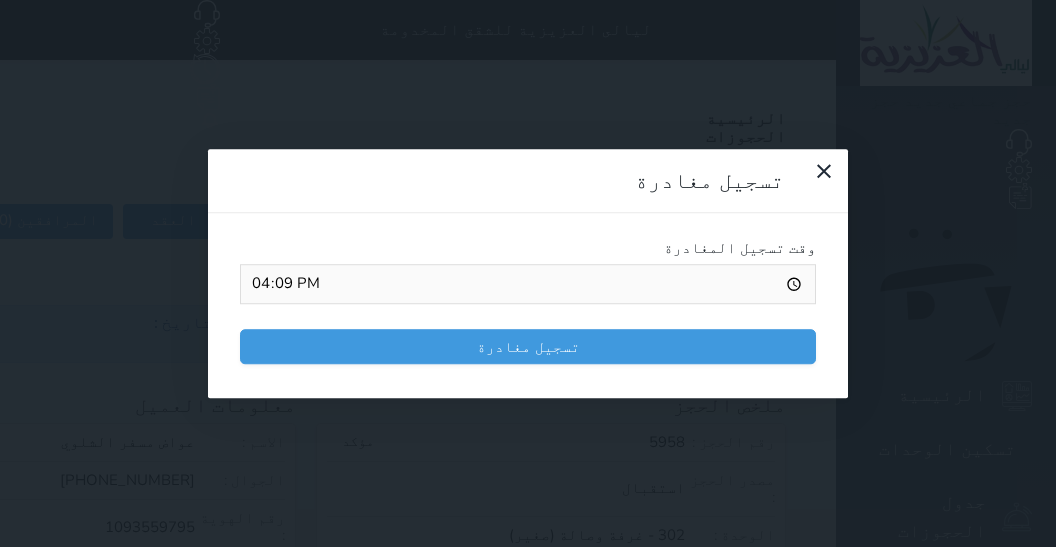 click on "تسجيل مغادرة" at bounding box center [528, 346] 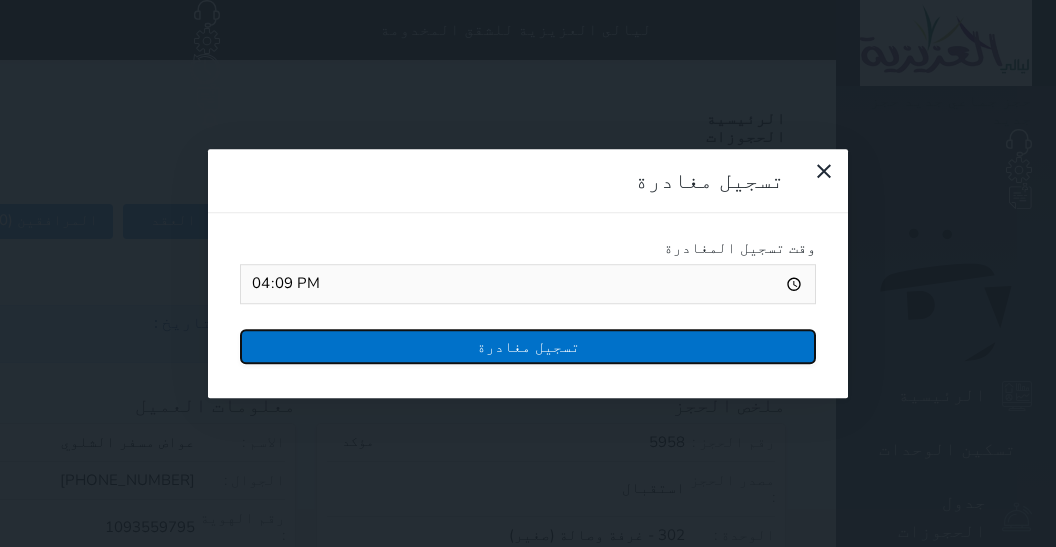 click on "تسجيل مغادرة" at bounding box center [528, 346] 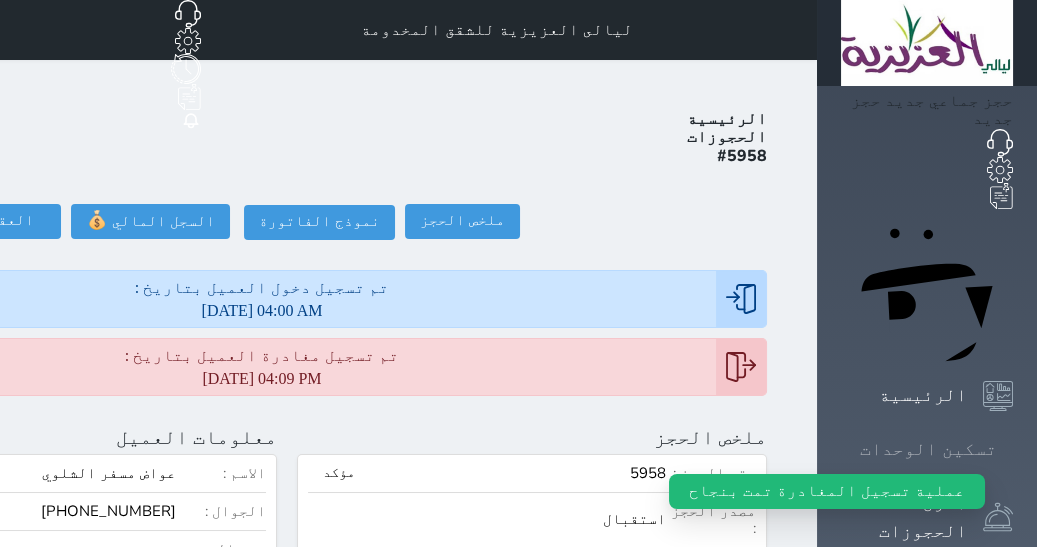 click on "تسكين الوحدات" at bounding box center (928, 449) 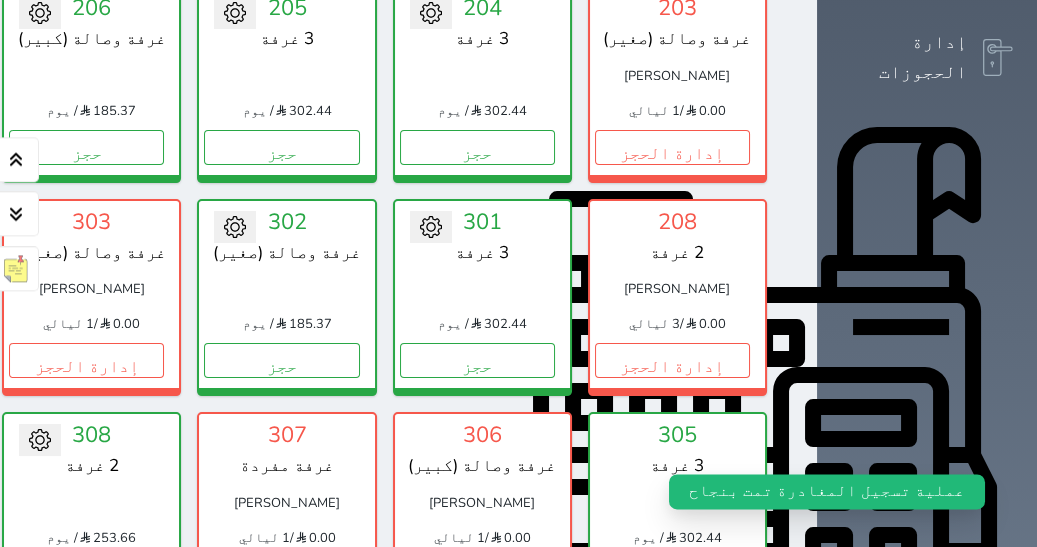 scroll, scrollTop: 458, scrollLeft: 0, axis: vertical 